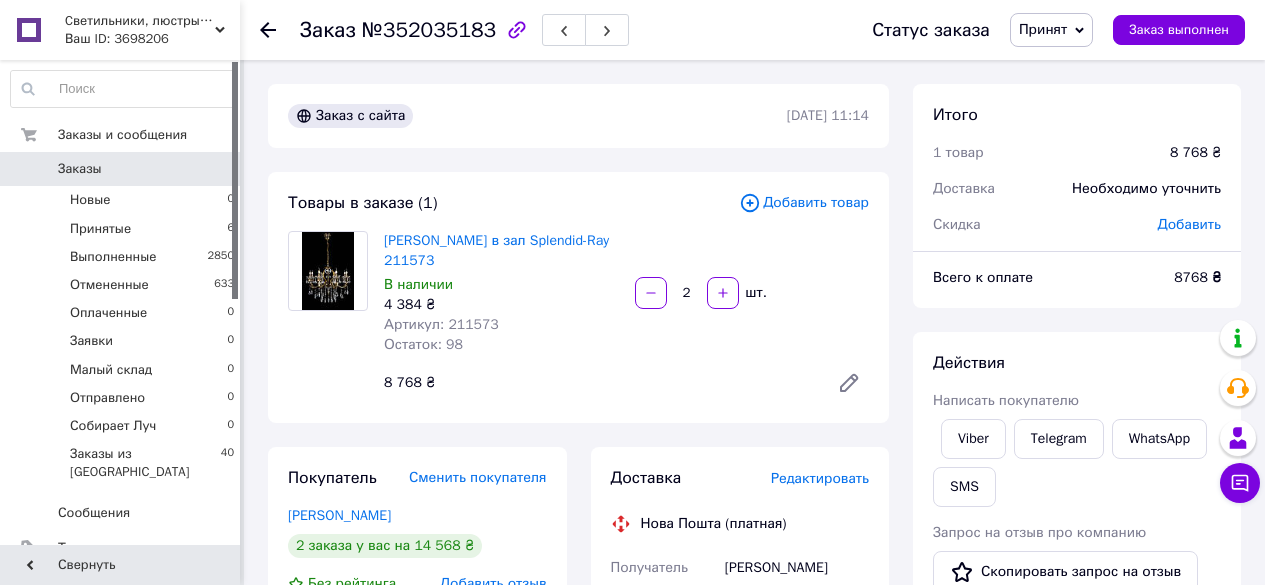 scroll, scrollTop: 0, scrollLeft: 0, axis: both 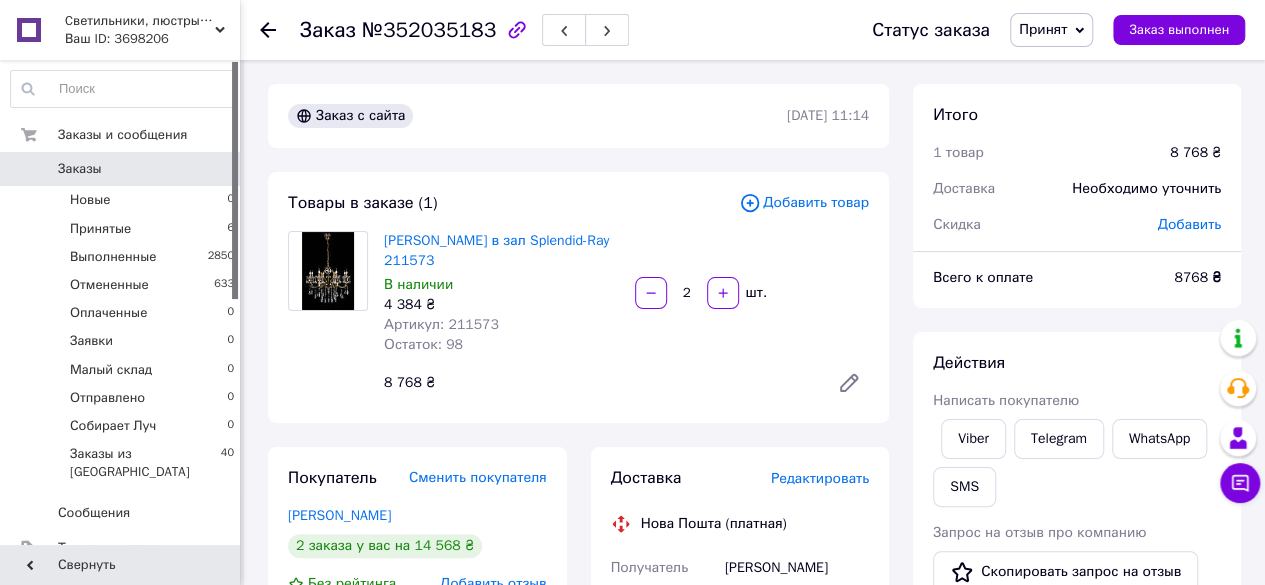 click on "Принятые" at bounding box center [100, 229] 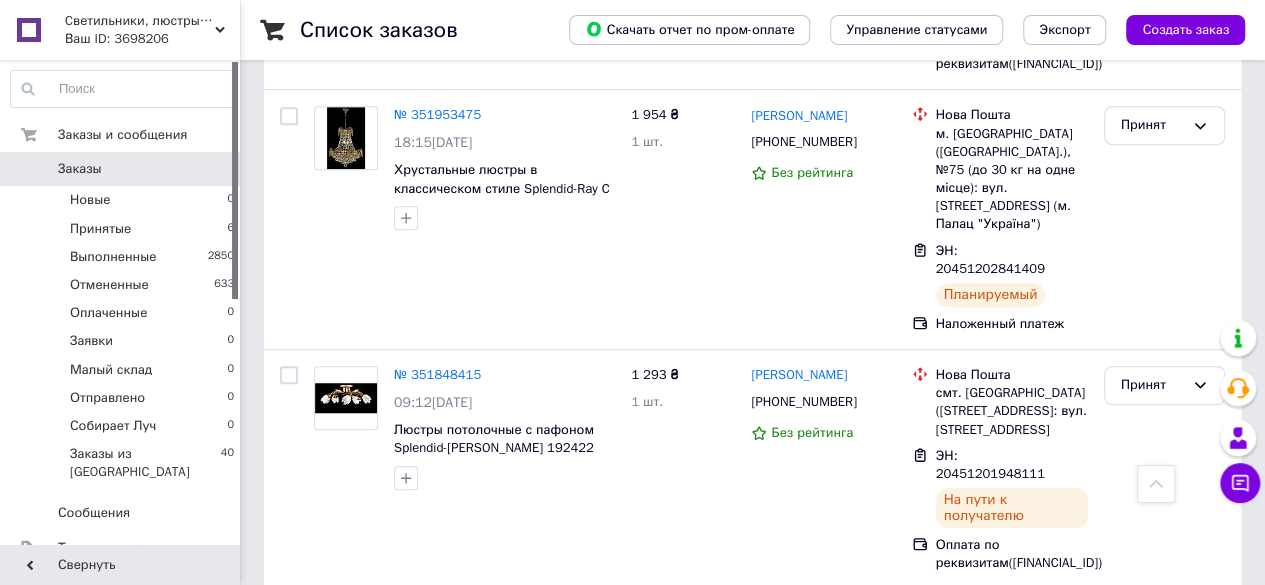 scroll, scrollTop: 600, scrollLeft: 0, axis: vertical 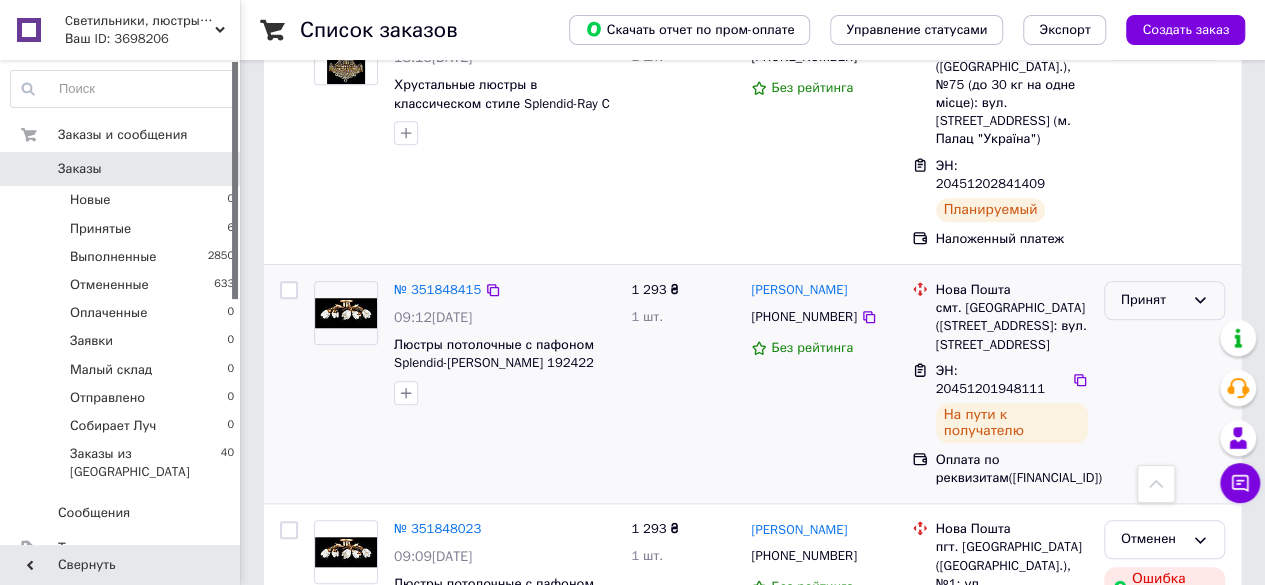 click 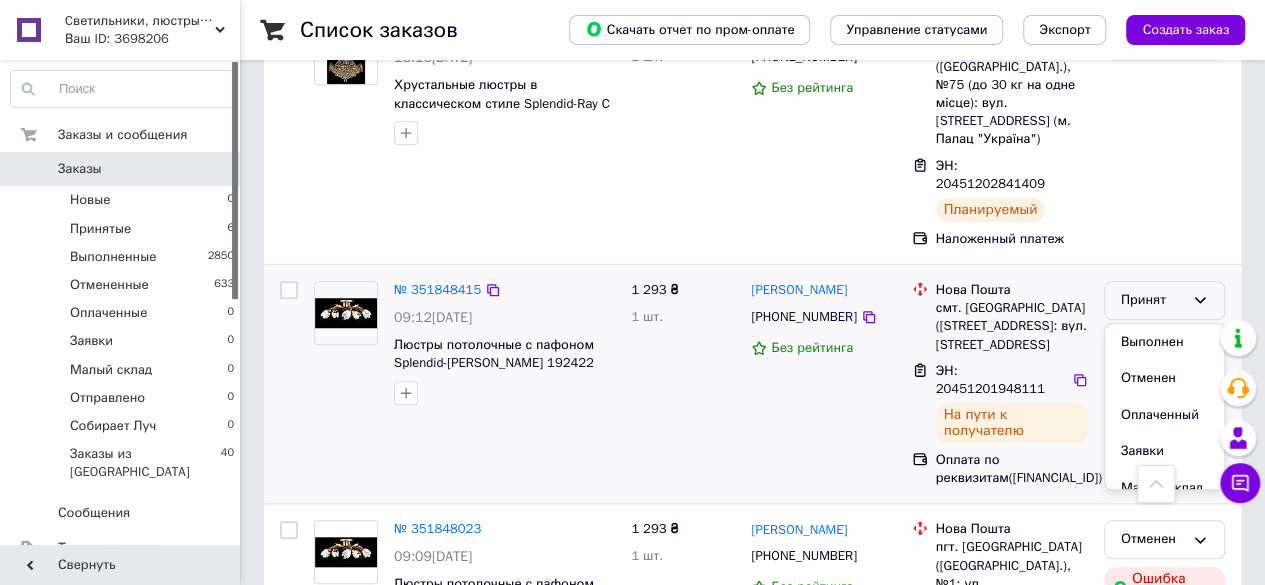 click on "[PERSON_NAME] [PHONE_NUMBER] Без рейтинга" at bounding box center [823, 384] 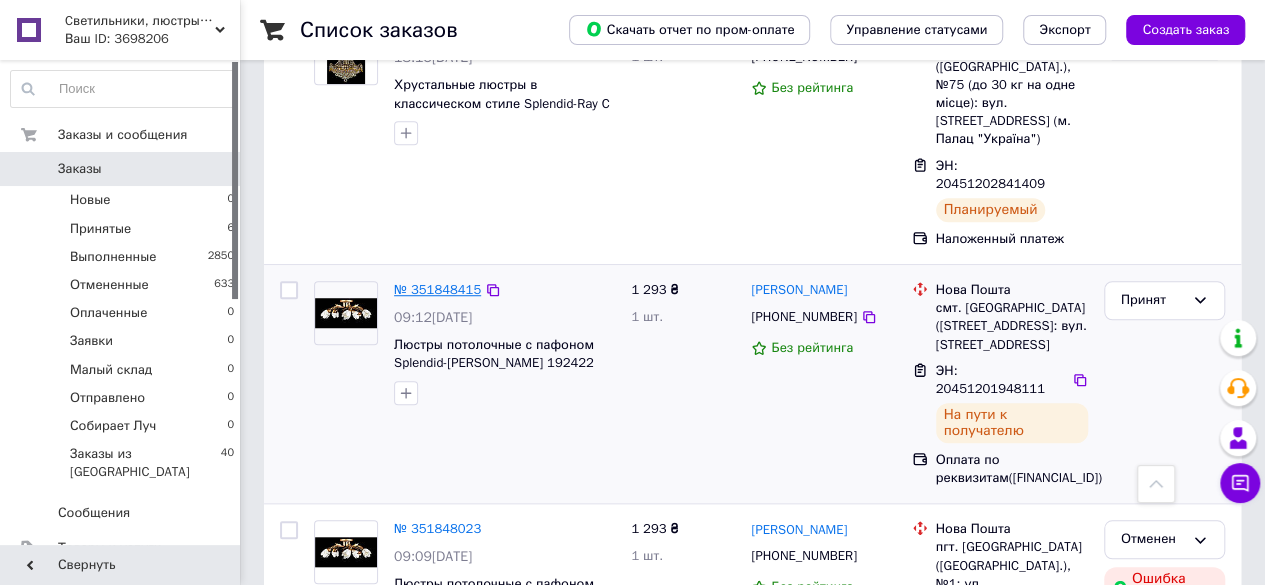 click on "№ 351848415" at bounding box center [437, 289] 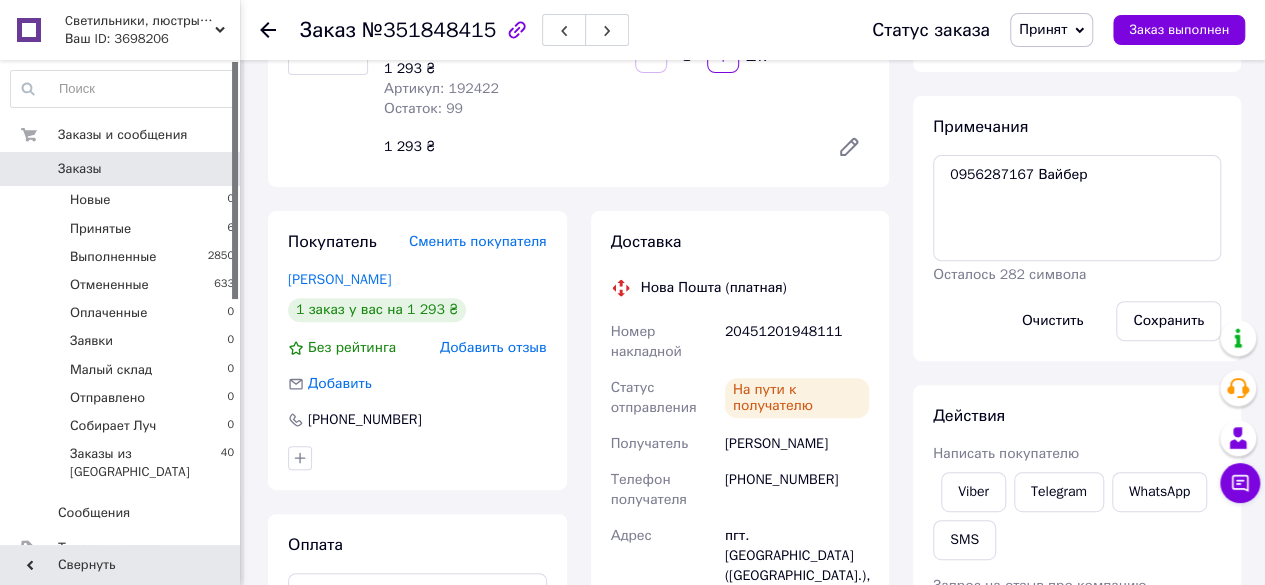 scroll, scrollTop: 200, scrollLeft: 0, axis: vertical 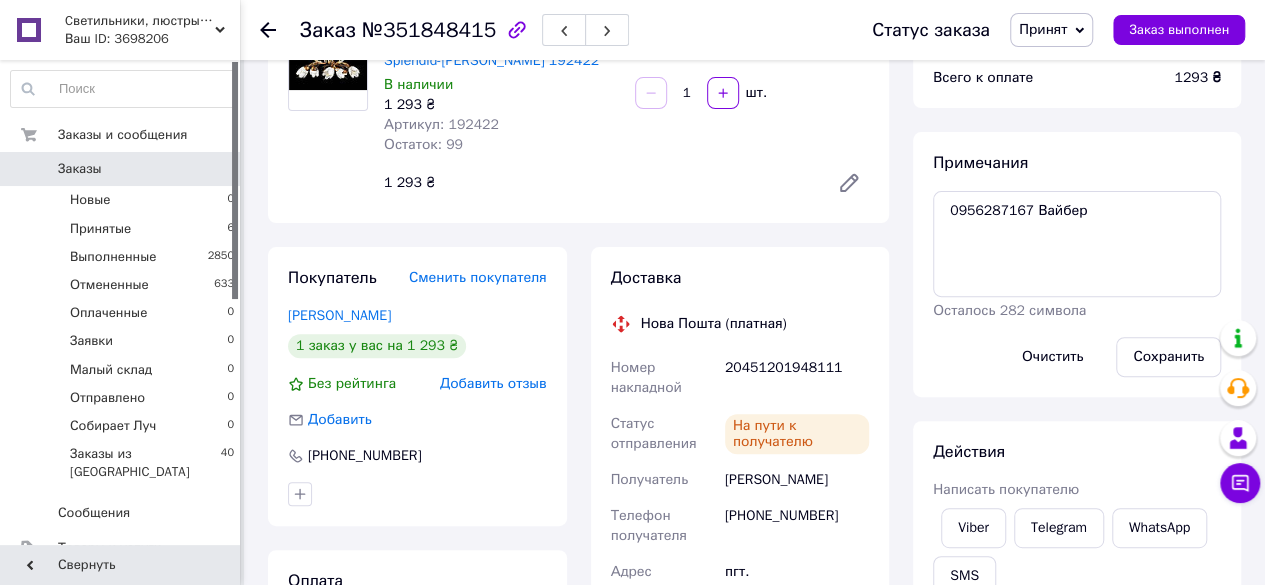 click 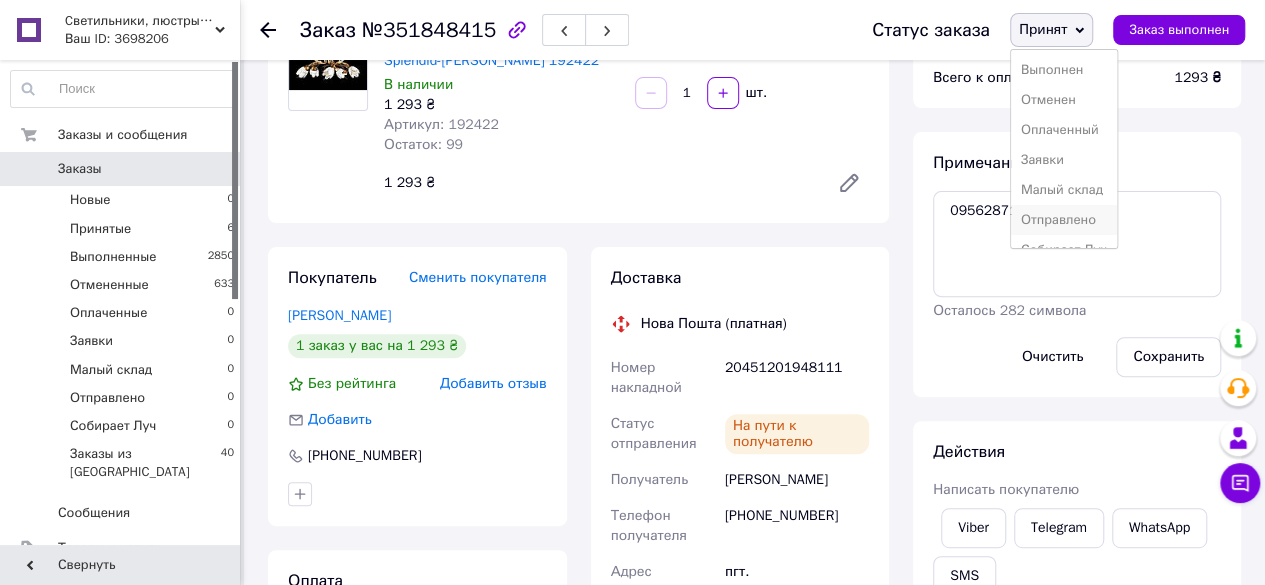 click on "Отправлено" at bounding box center (1064, 220) 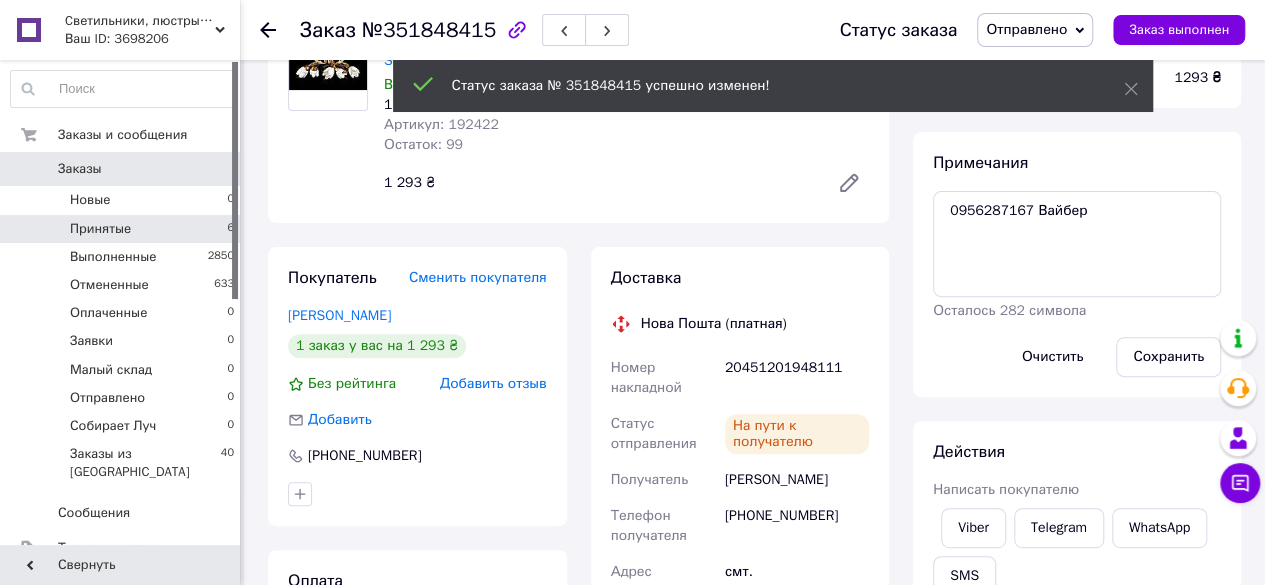 click on "Принятые 6" at bounding box center [123, 229] 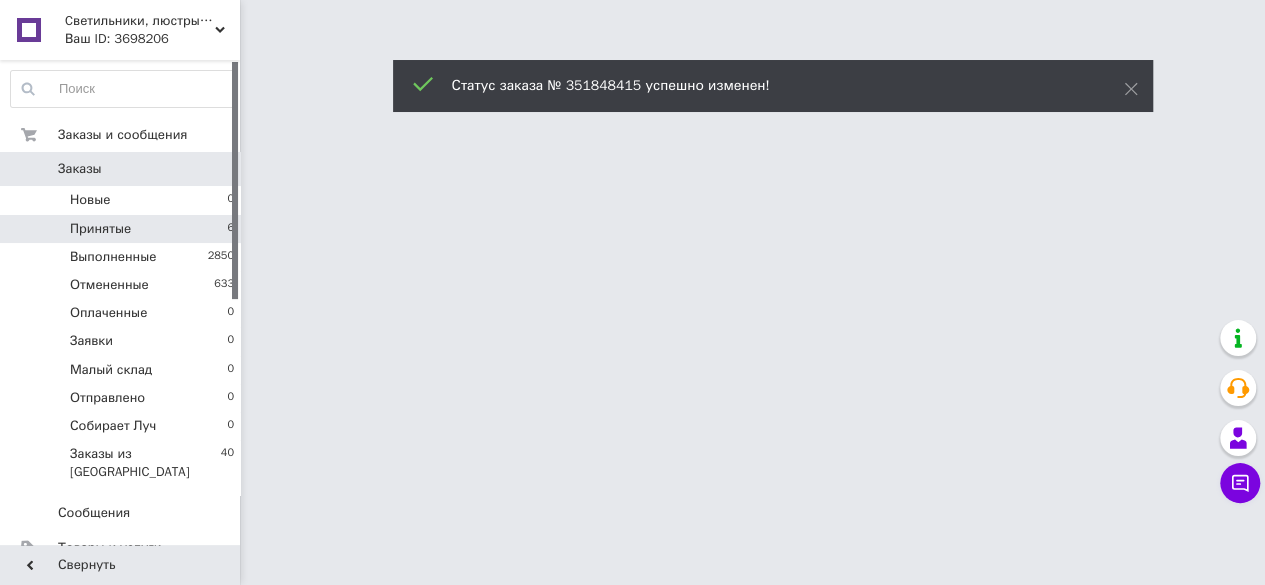 scroll, scrollTop: 0, scrollLeft: 0, axis: both 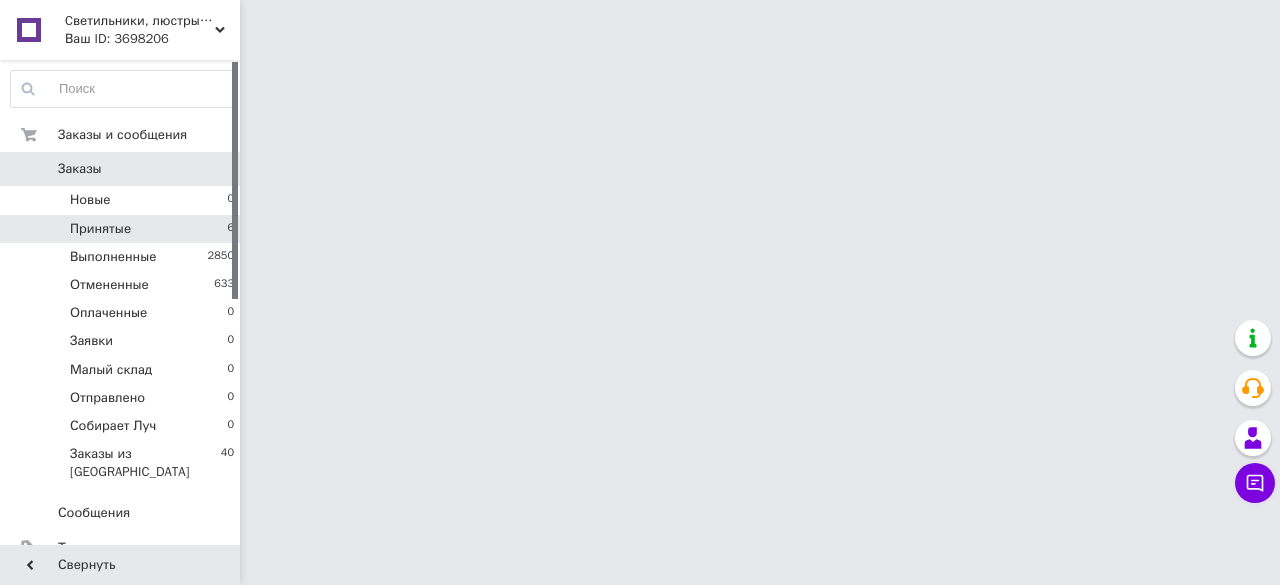 click on "Принятые" at bounding box center (100, 229) 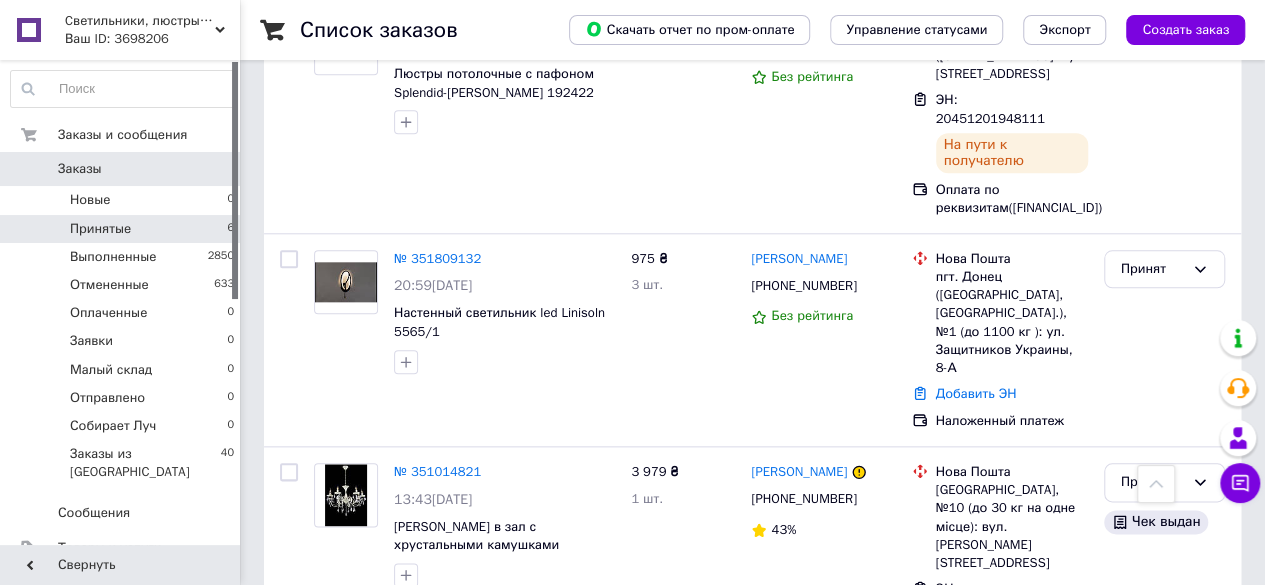scroll, scrollTop: 952, scrollLeft: 0, axis: vertical 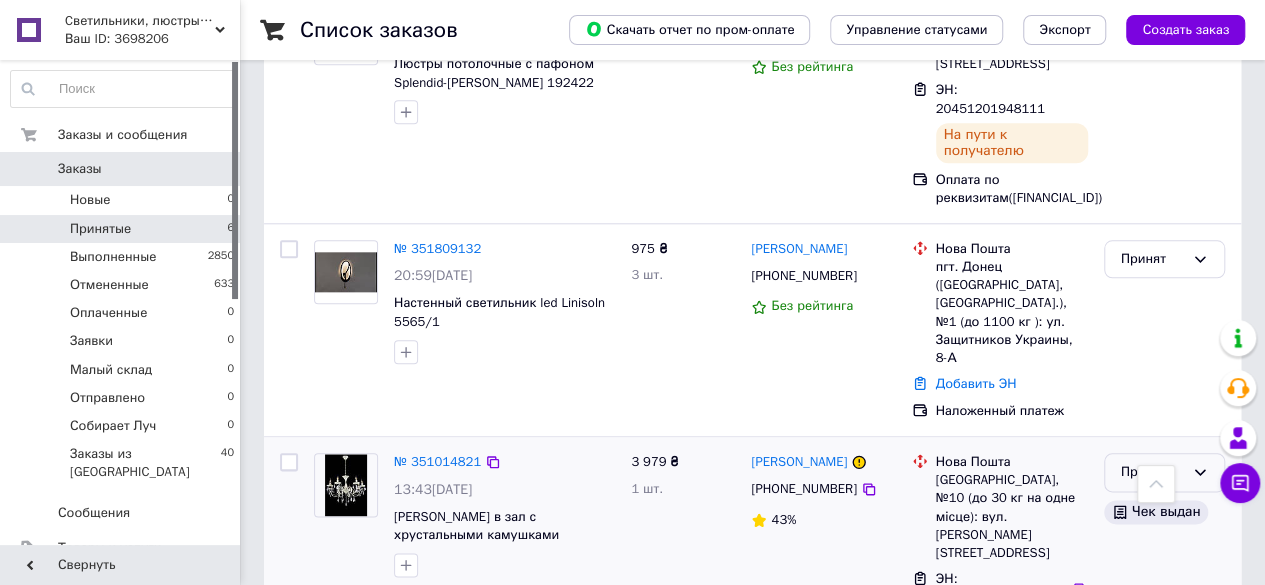click on "Принят" at bounding box center (1164, 472) 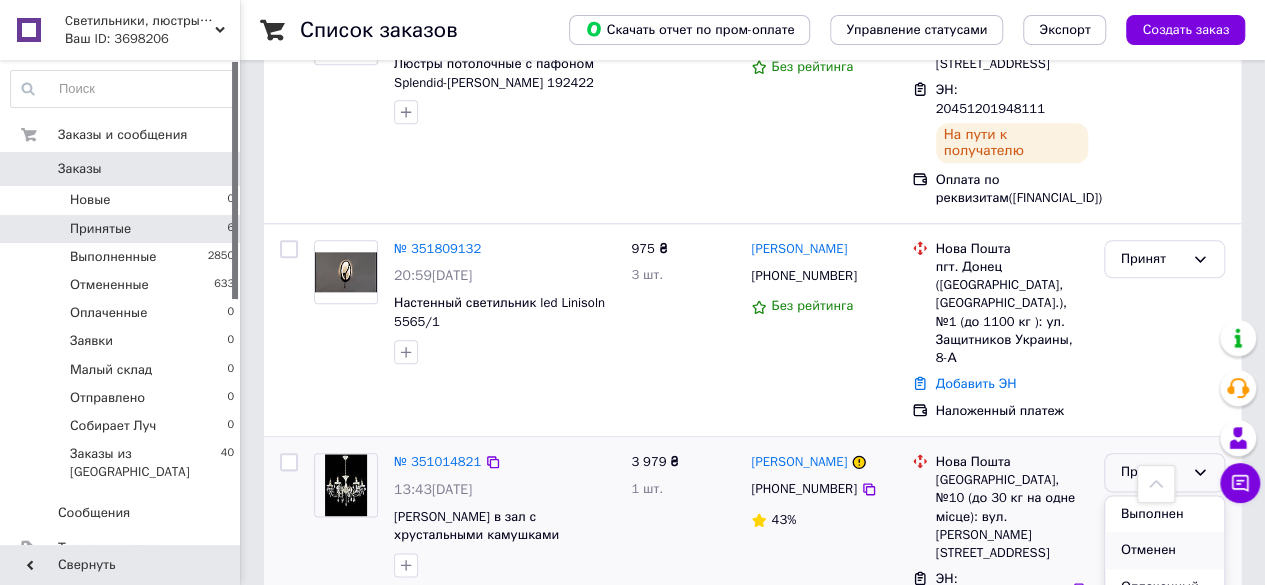 scroll, scrollTop: 110, scrollLeft: 0, axis: vertical 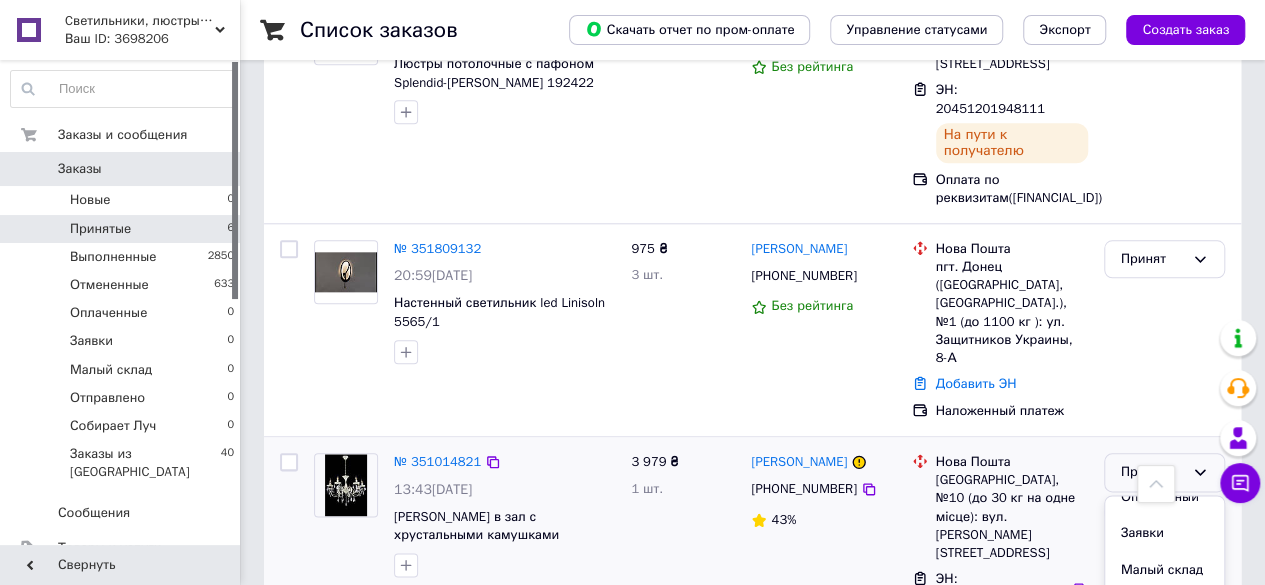 click on "Отправлено" at bounding box center [1164, 606] 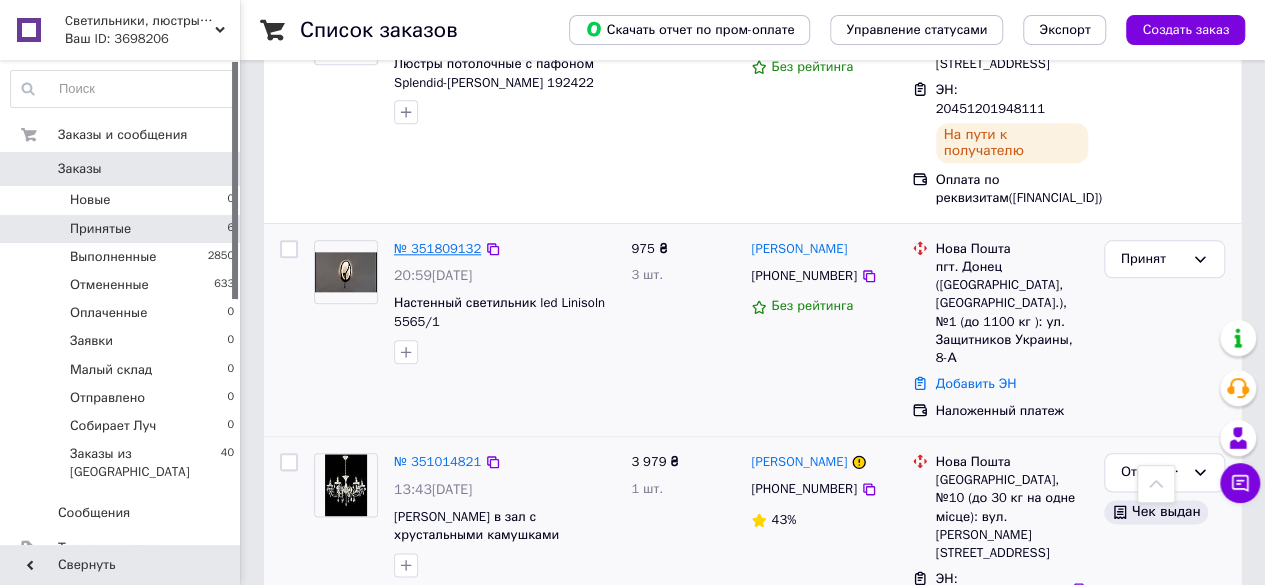 click on "№ 351809132" at bounding box center (437, 248) 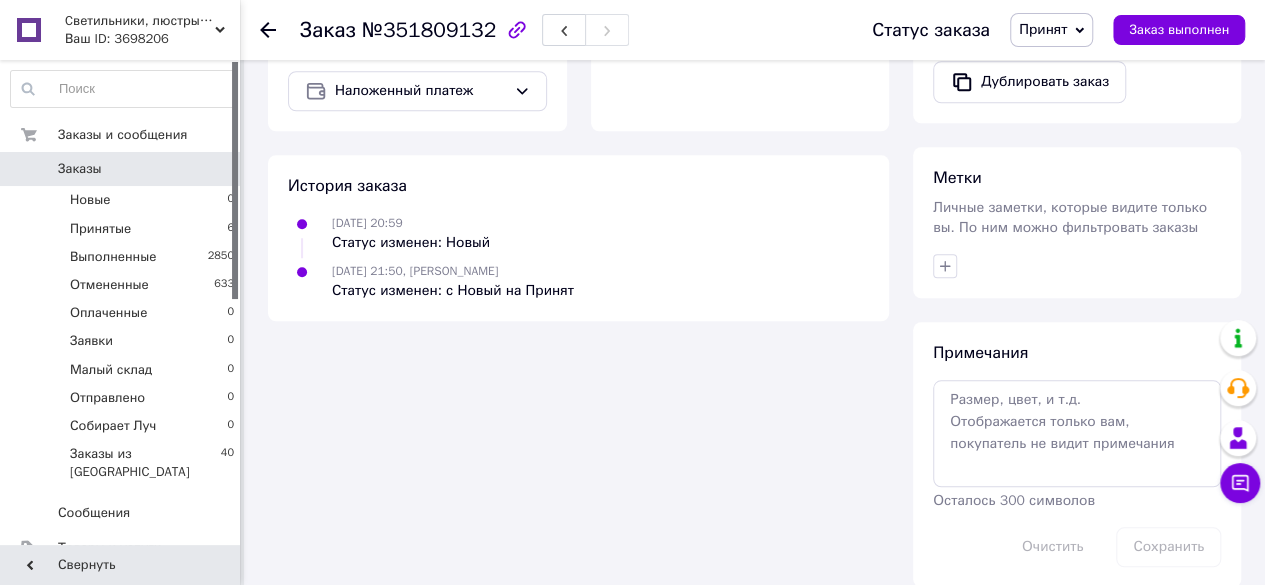 scroll, scrollTop: 952, scrollLeft: 0, axis: vertical 